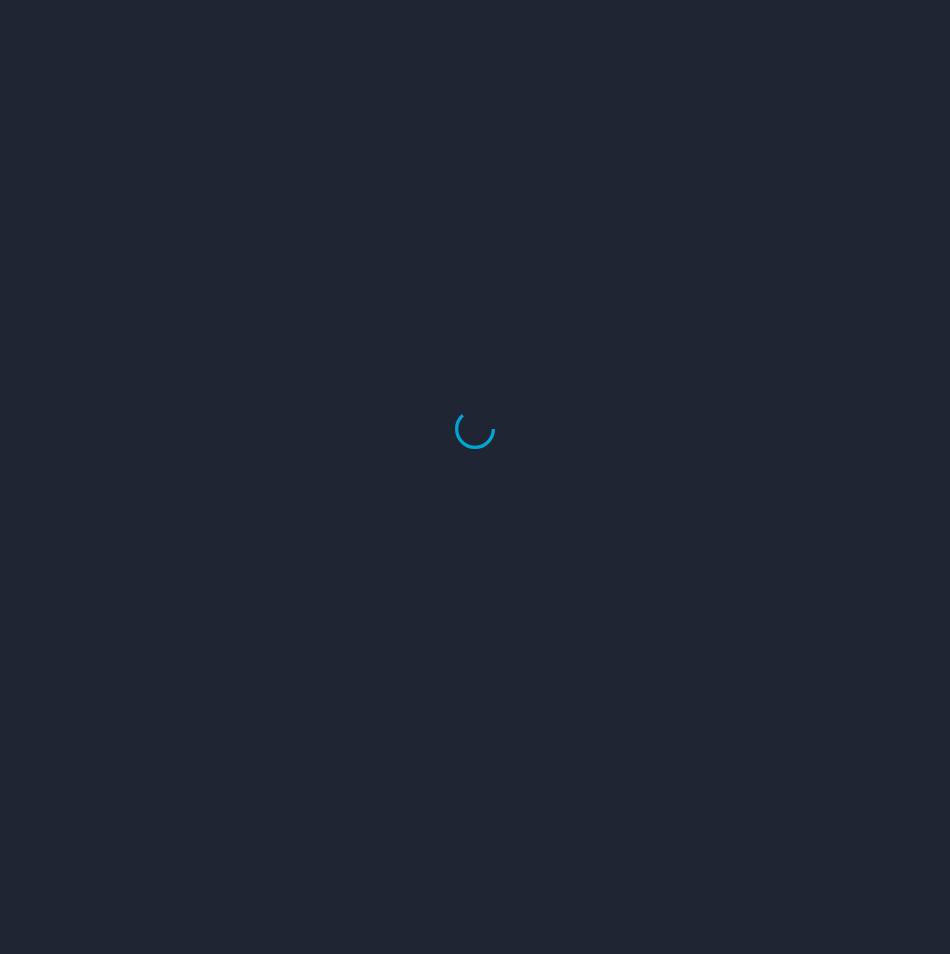scroll, scrollTop: 0, scrollLeft: 0, axis: both 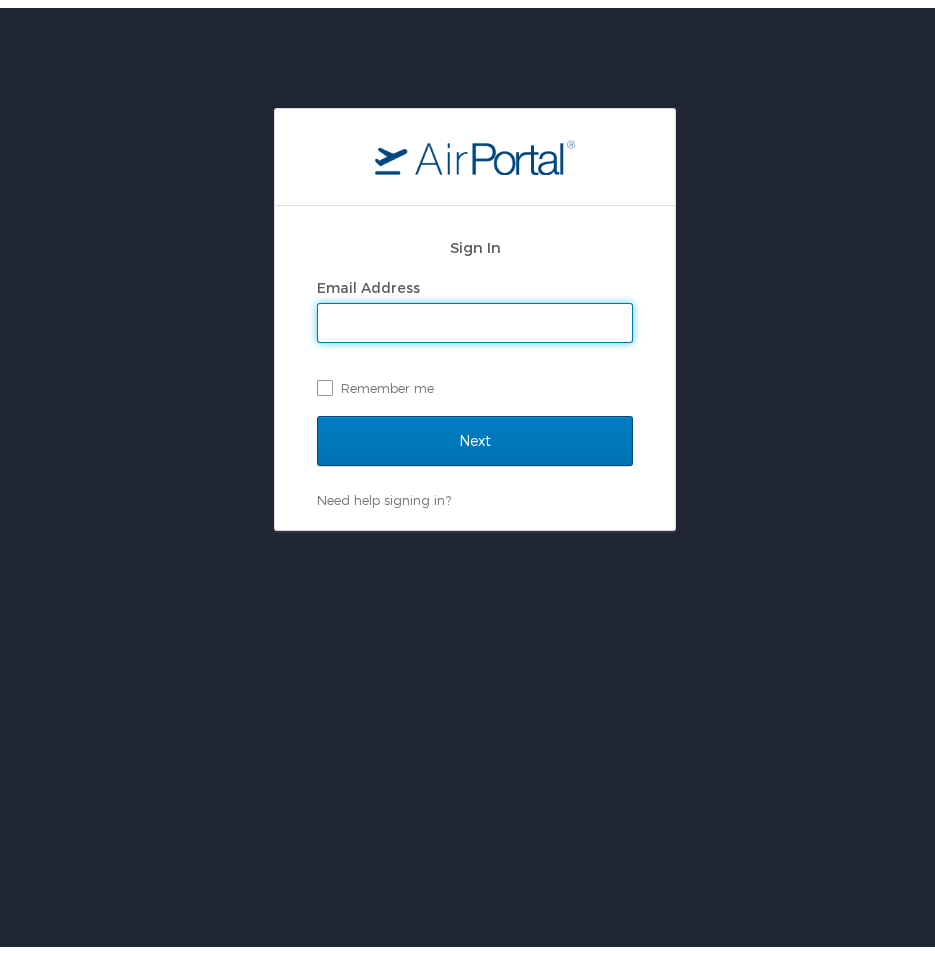 click on "Email Address" at bounding box center [475, 315] 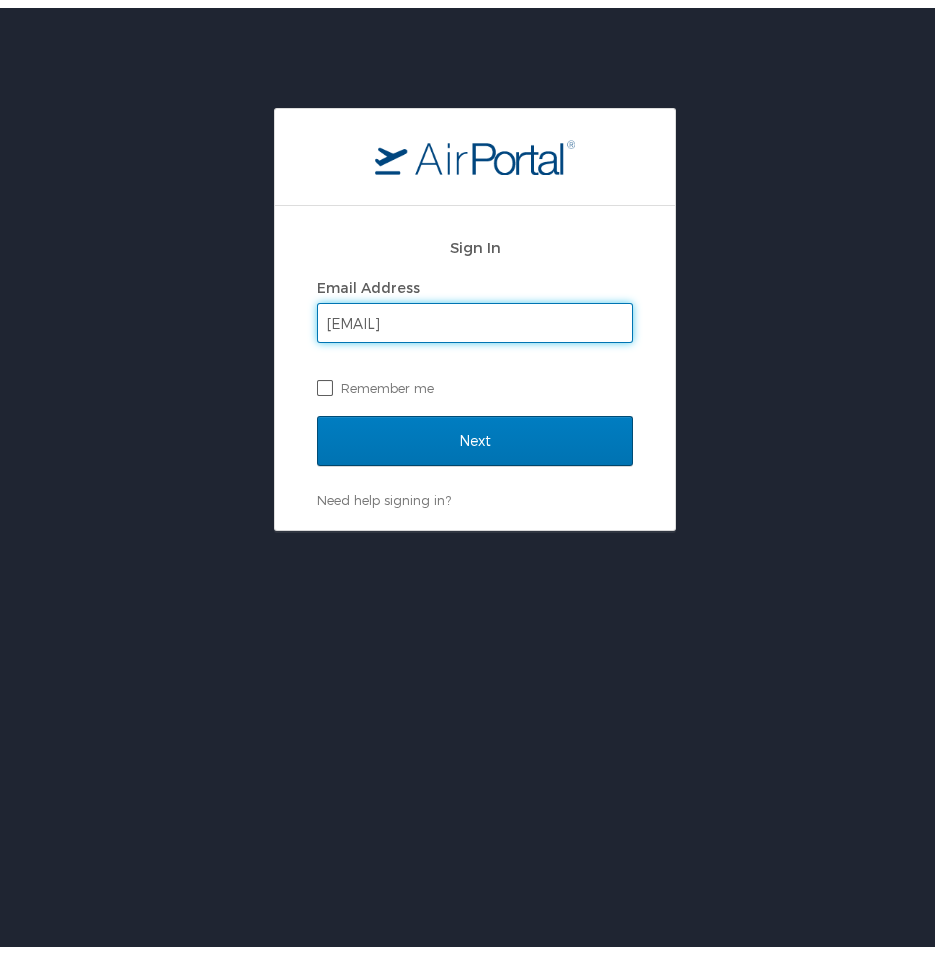 click on "Remember me" at bounding box center [475, 380] 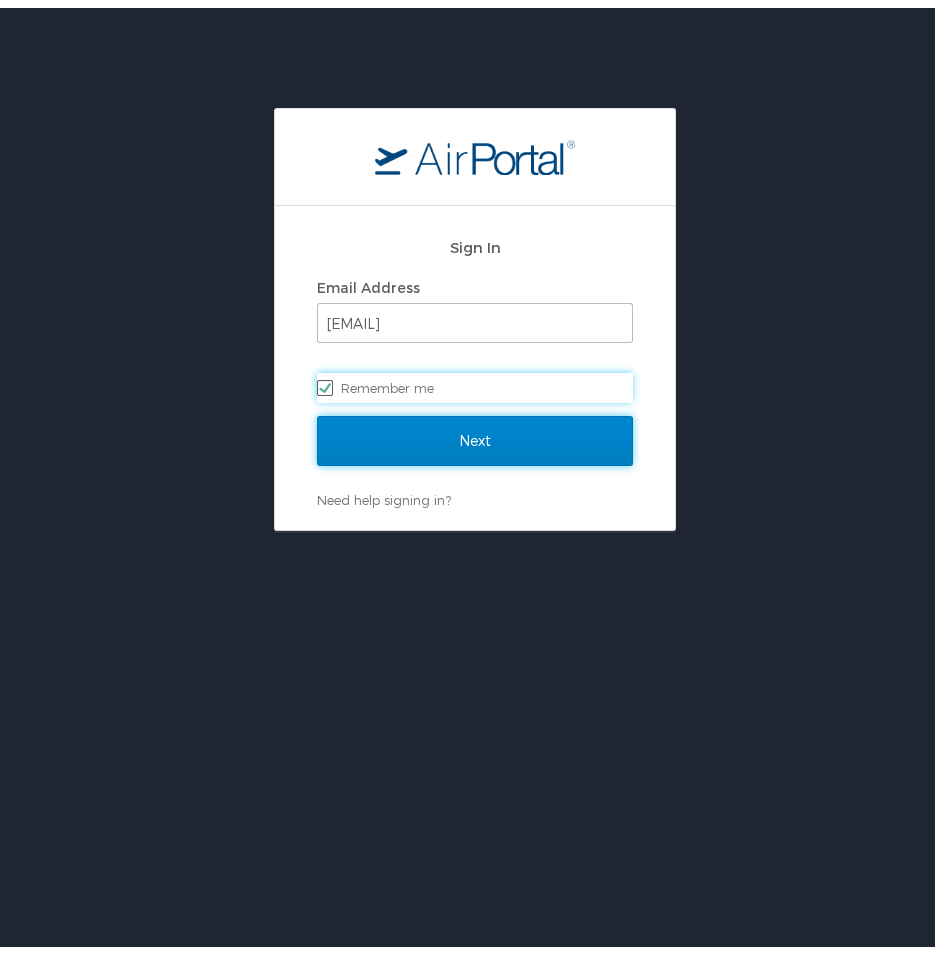 click on "Next" at bounding box center (475, 433) 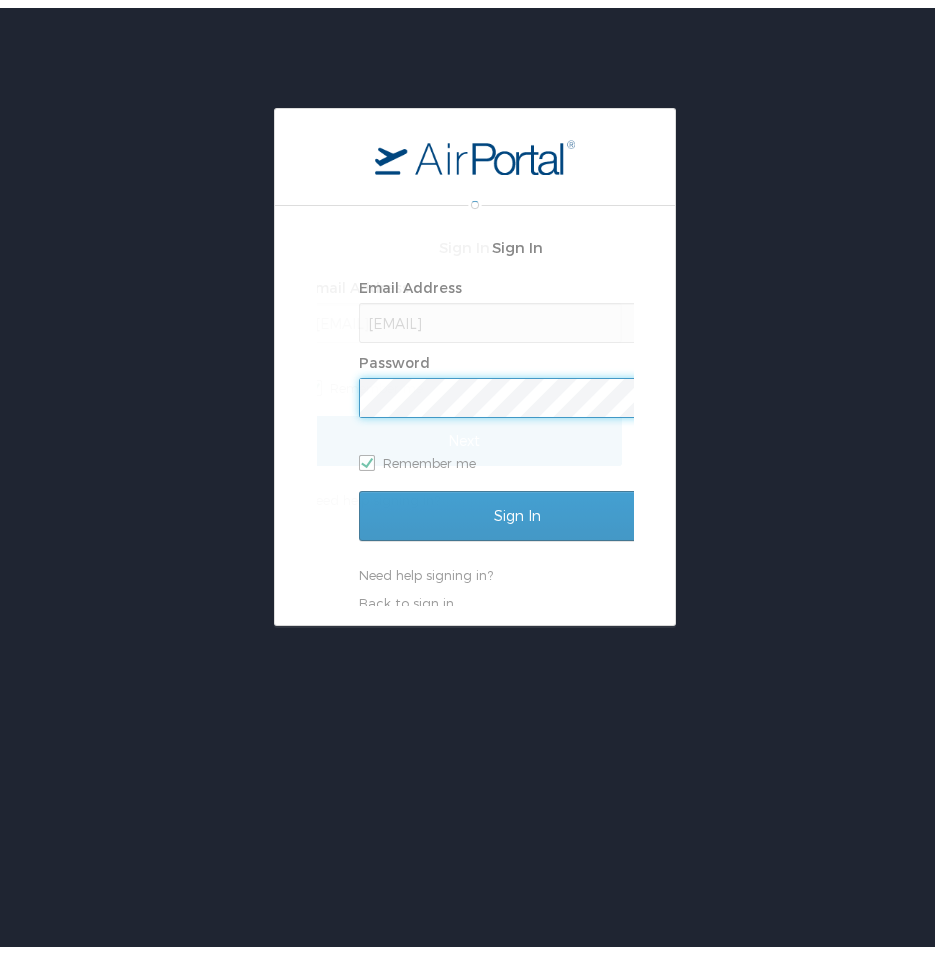 scroll, scrollTop: 0, scrollLeft: 0, axis: both 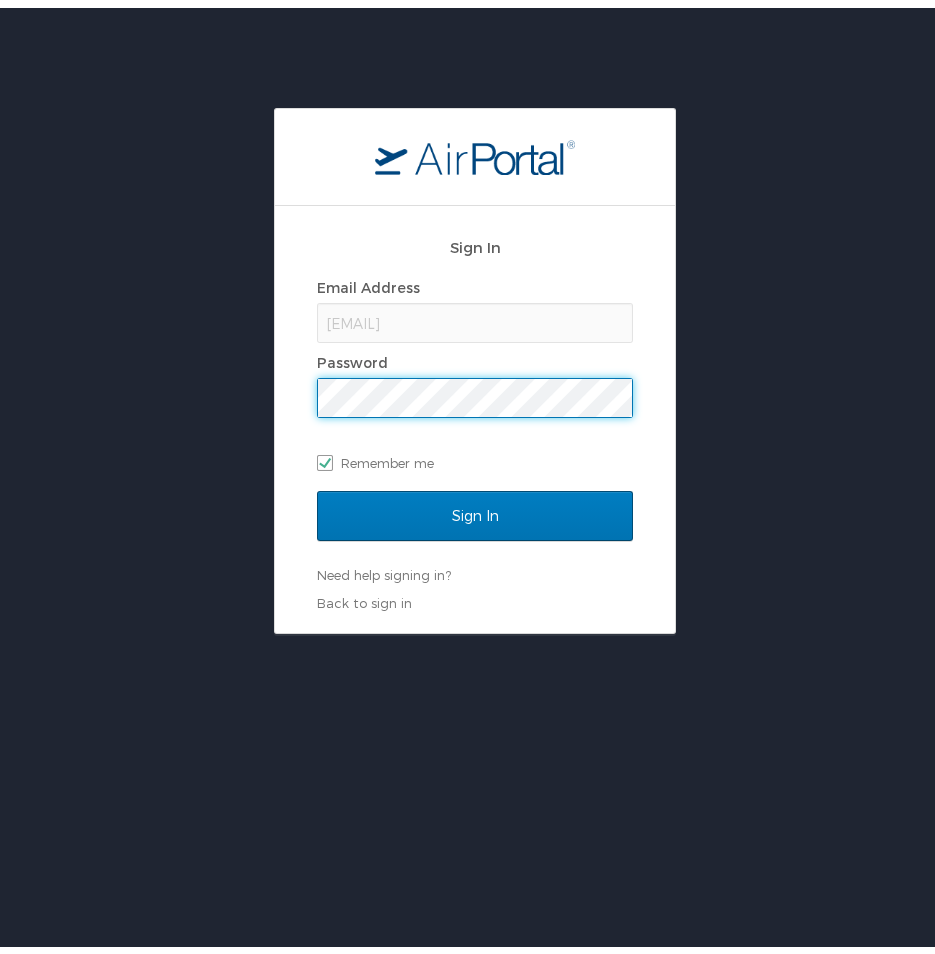 click on "Sign In" at bounding box center (475, 508) 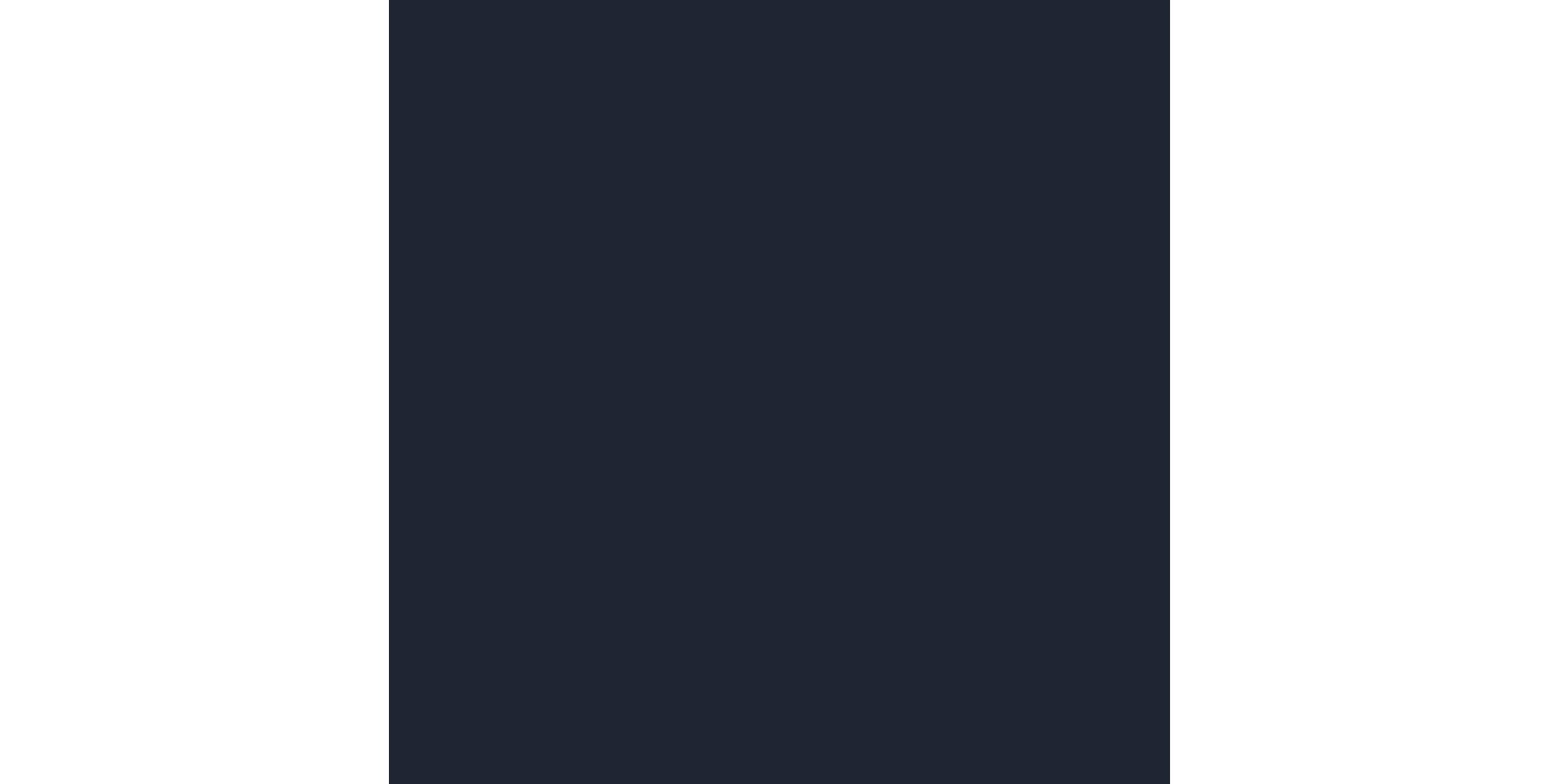 scroll, scrollTop: 0, scrollLeft: 0, axis: both 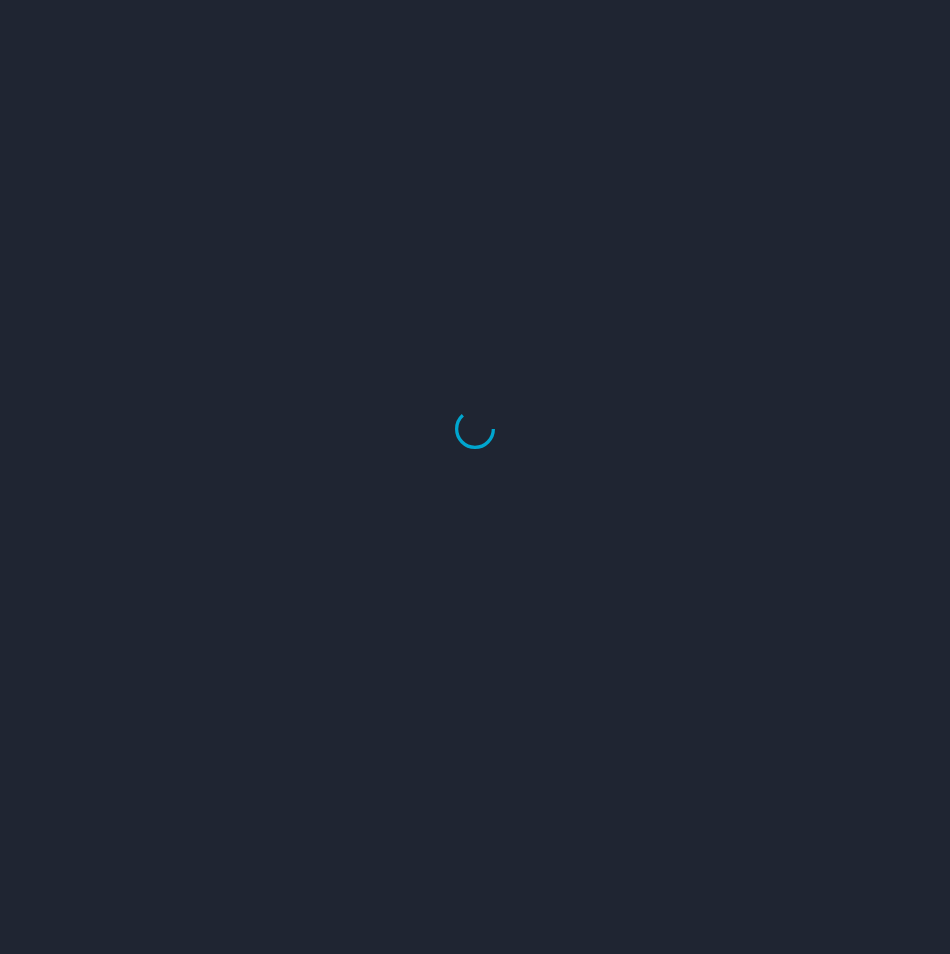 select on "US" 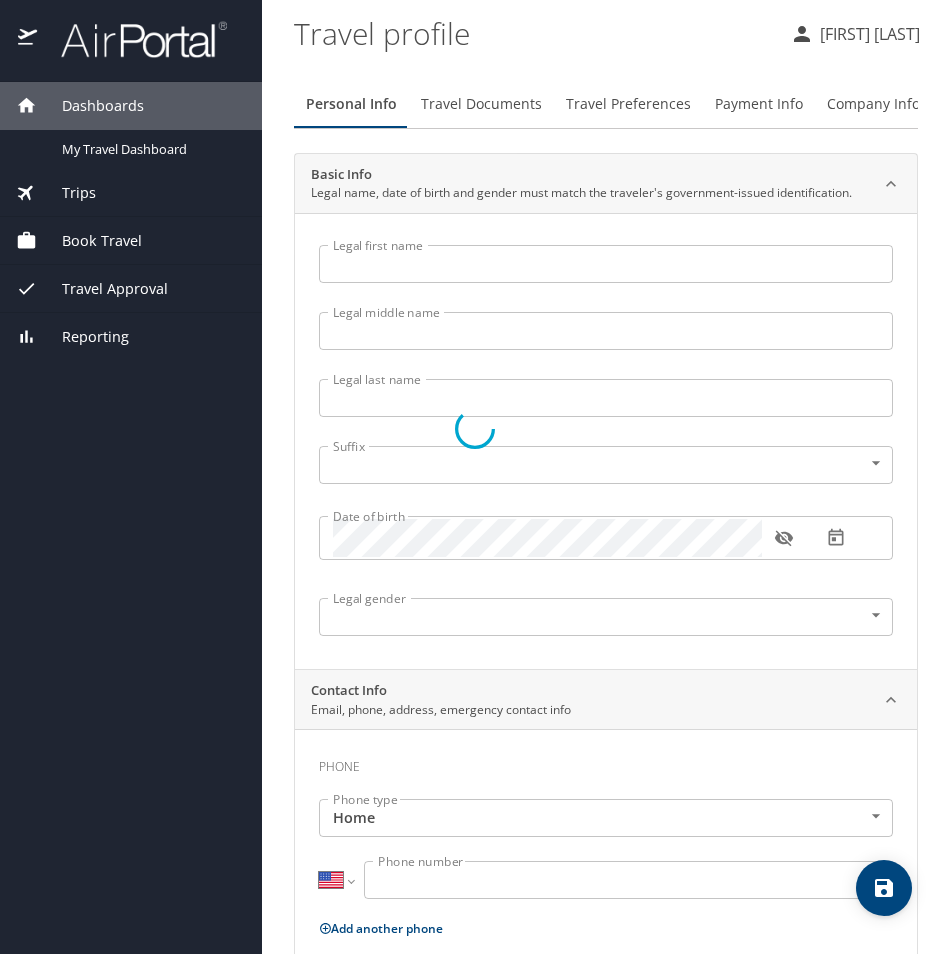 type on "Jacob" 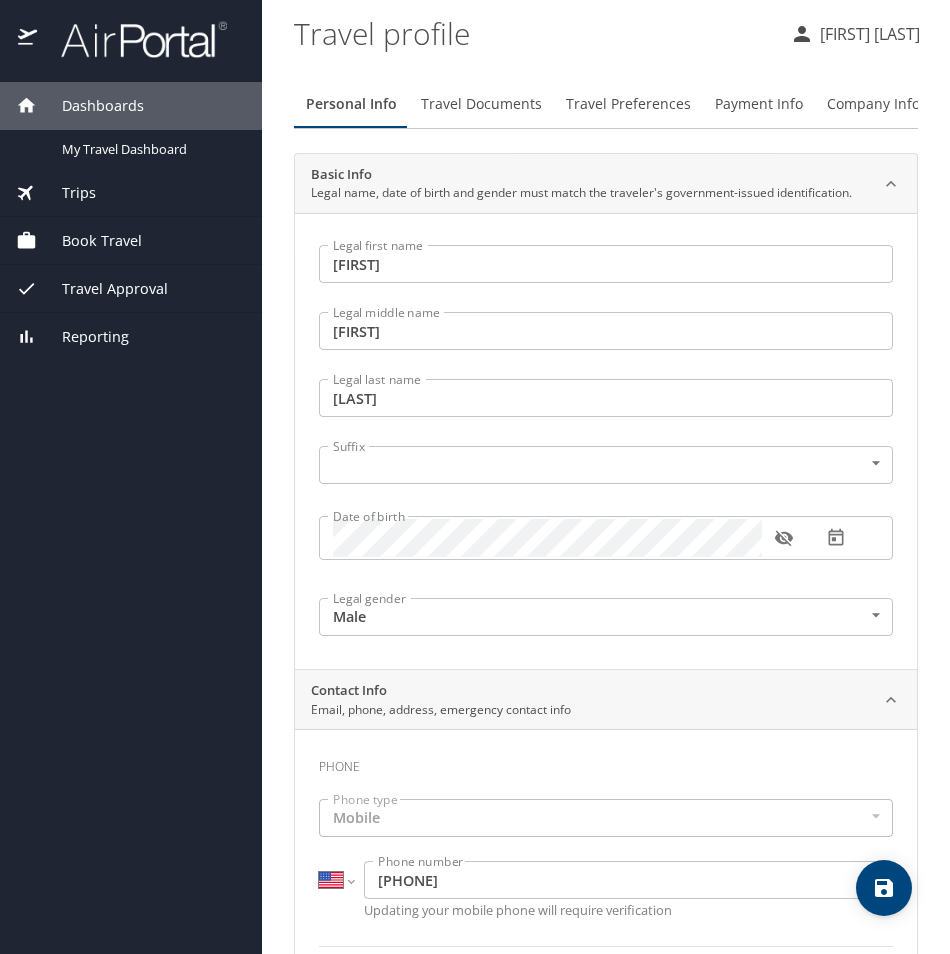 click on "Book Travel" at bounding box center [89, 241] 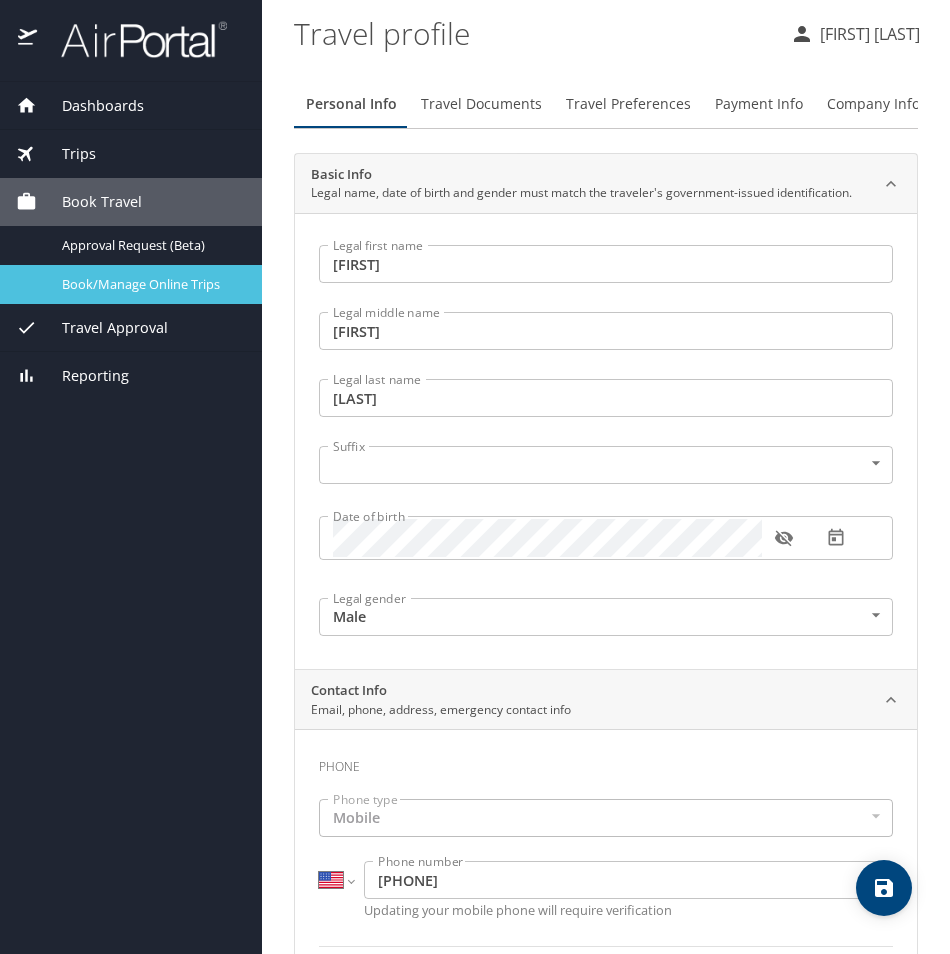 click on "Book/Manage Online Trips" at bounding box center (150, 284) 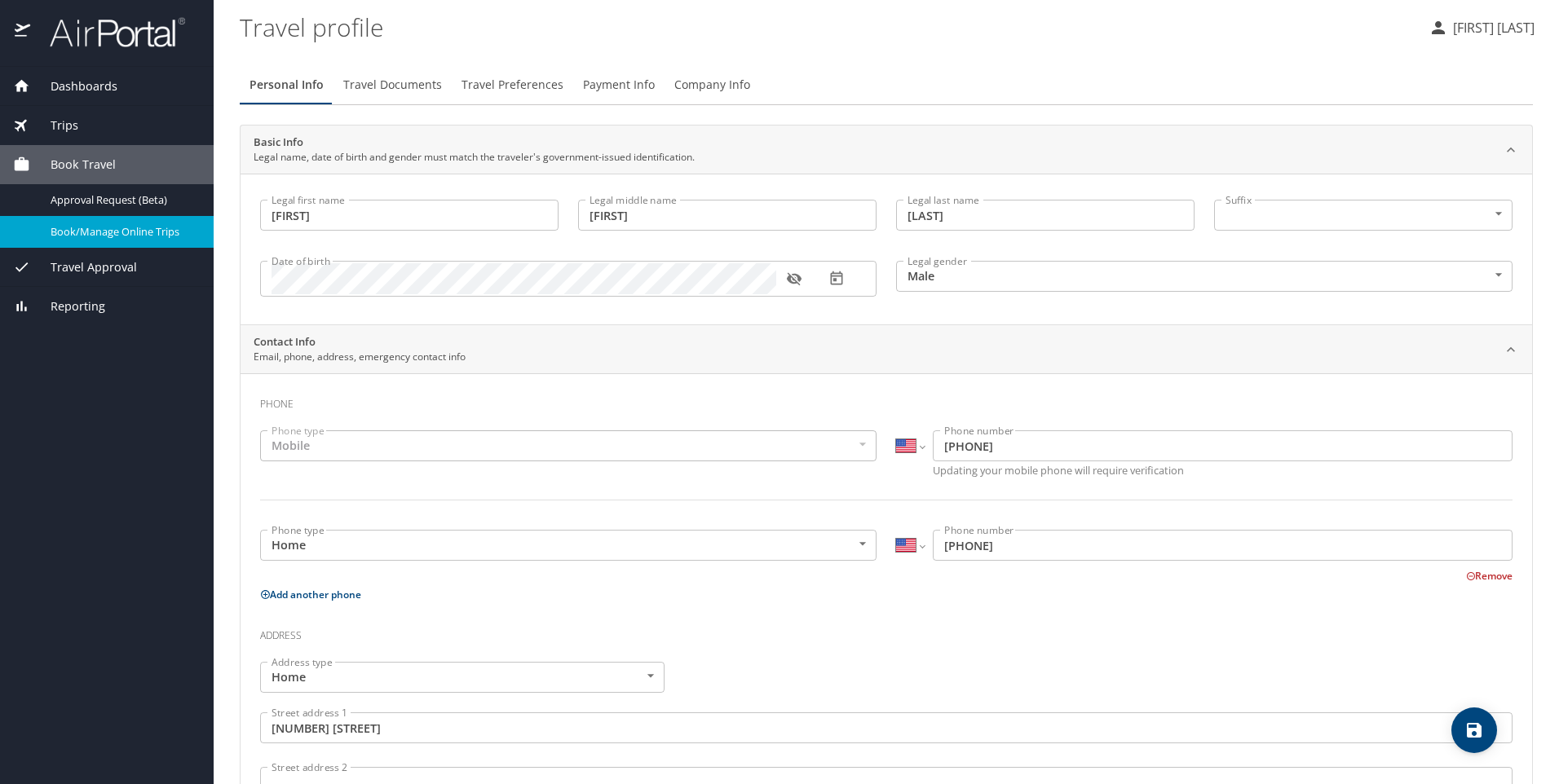 click on "Jacob Broussard" at bounding box center (1491, 28) 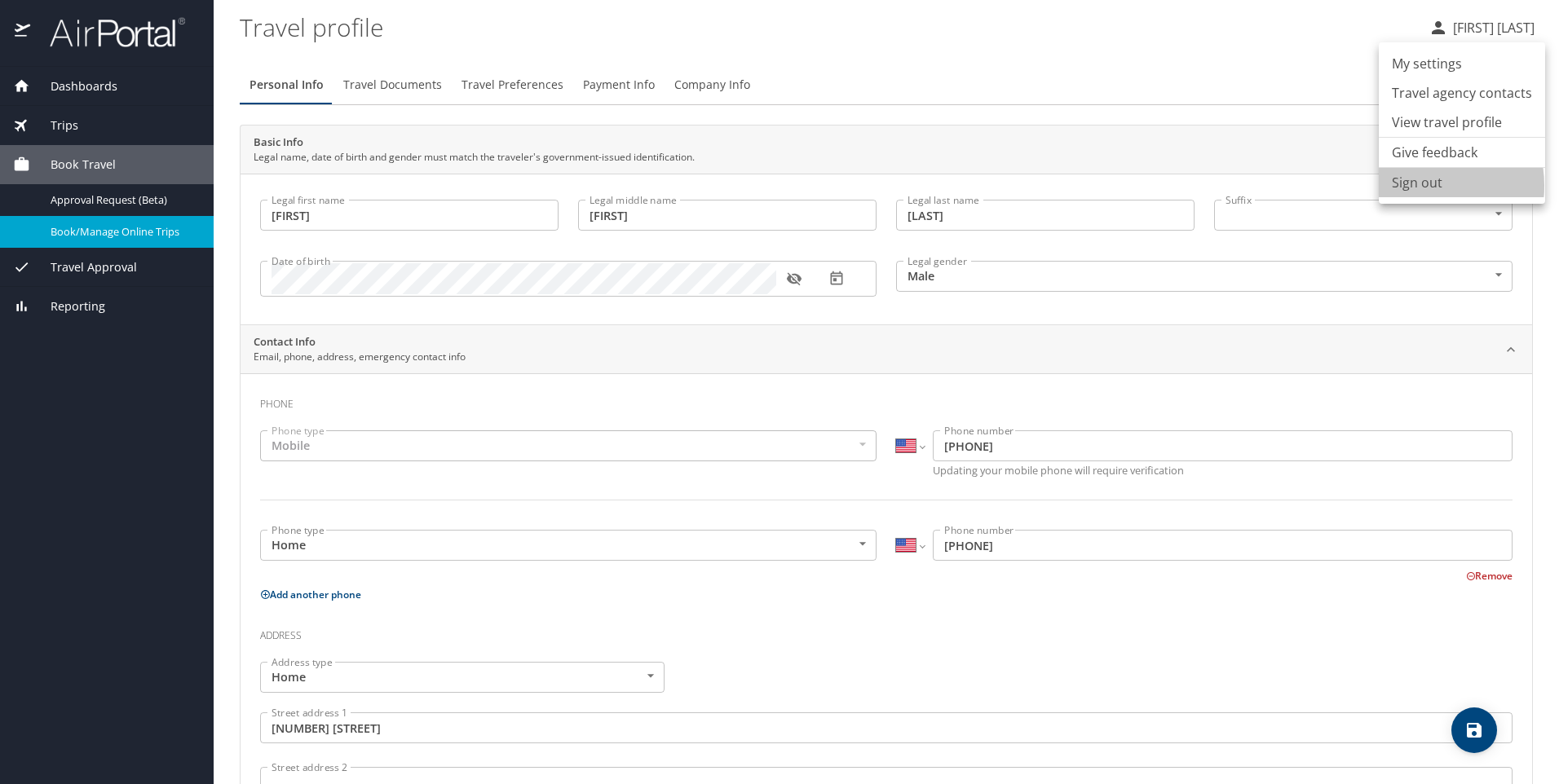 click on "Sign out" at bounding box center (1462, 183) 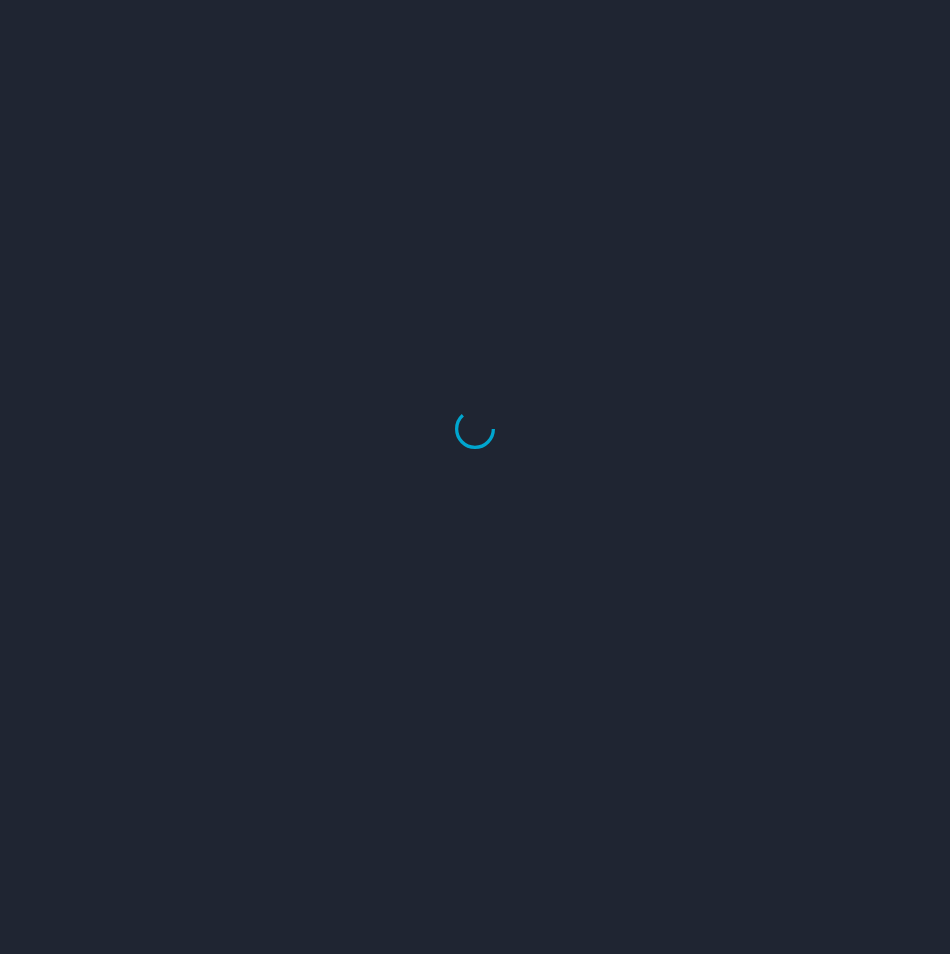 scroll, scrollTop: 0, scrollLeft: 0, axis: both 